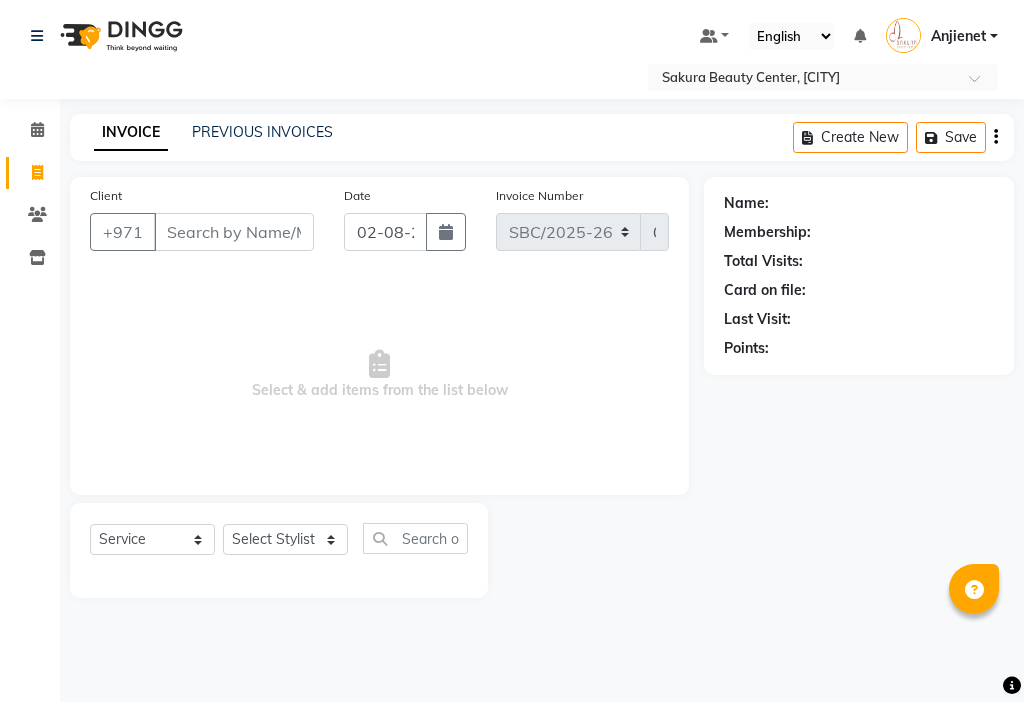 select on "service" 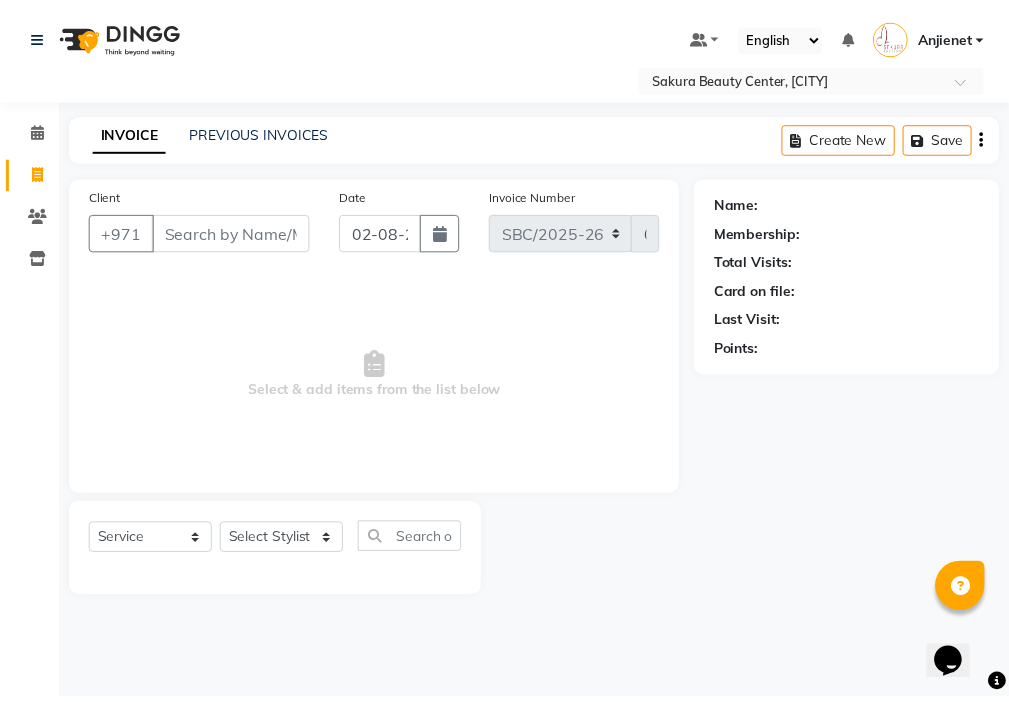 scroll, scrollTop: 0, scrollLeft: 0, axis: both 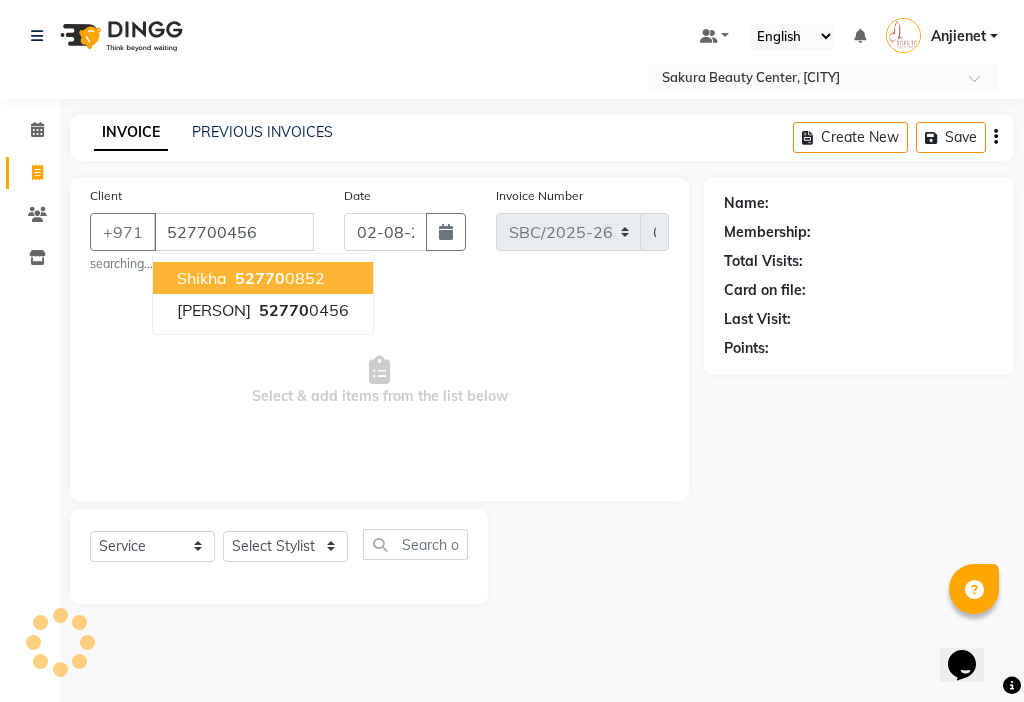 type on "527700456" 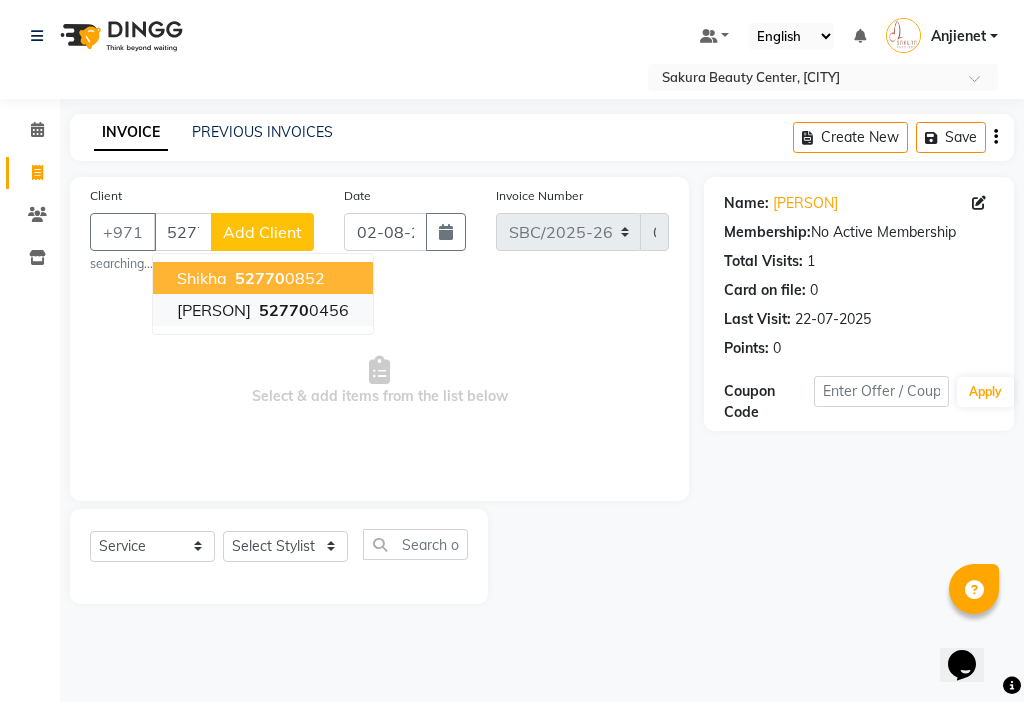 click on "52770 0456" at bounding box center (302, 310) 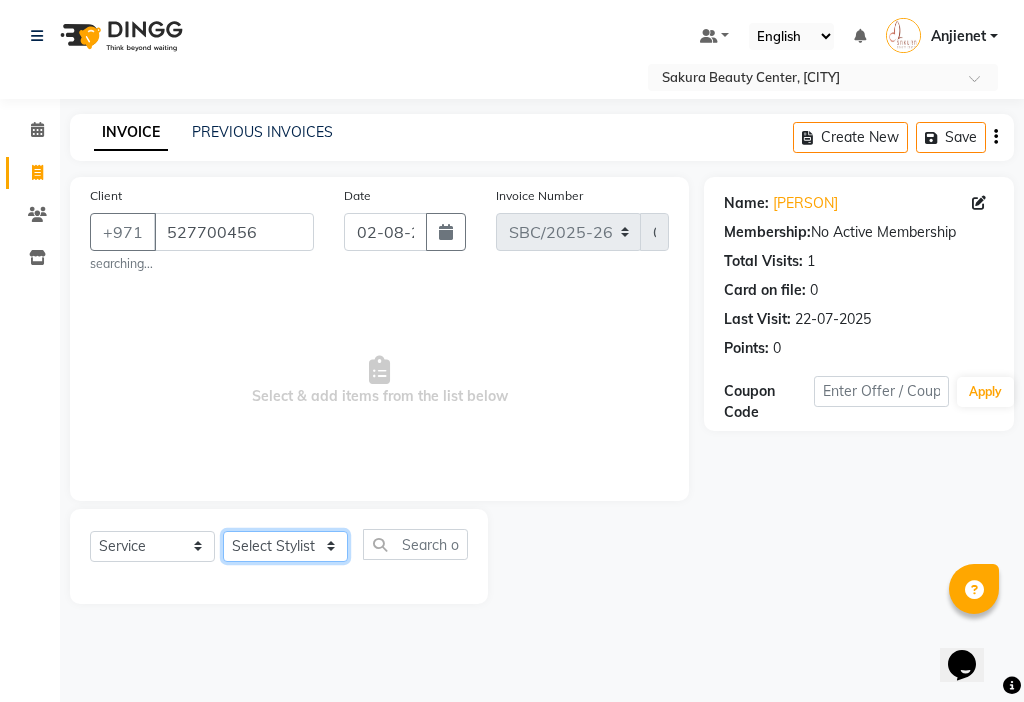 click on "Select Stylist [PERSON] [PERSON] [PERSON] [PERSON] [PERSON] [PERSON] [PERSON] [PERSON]" 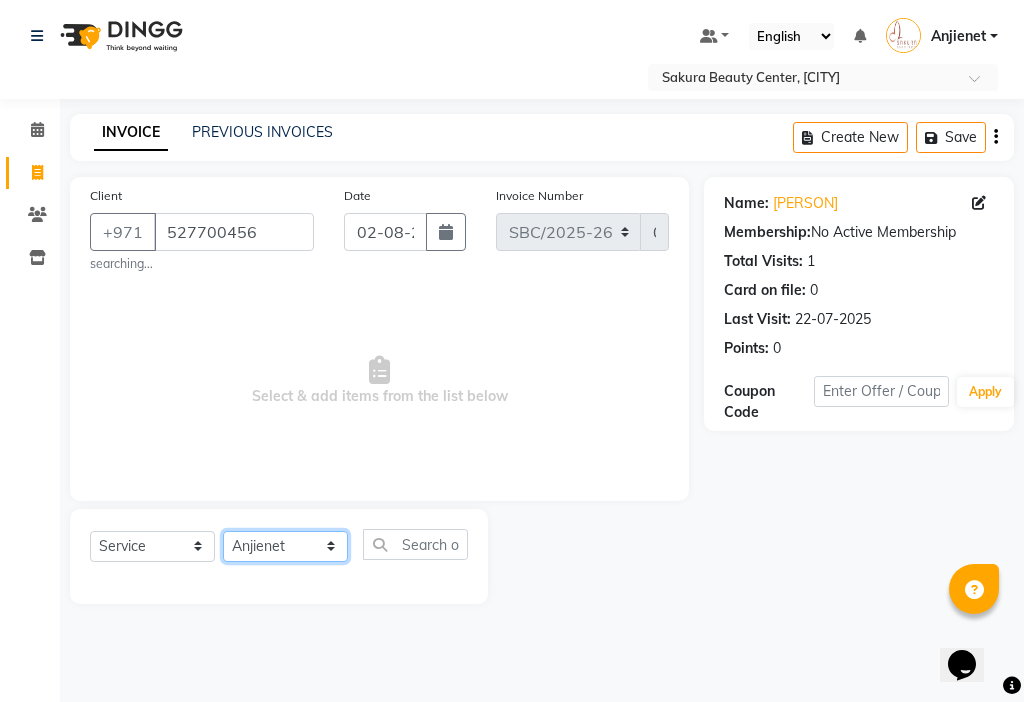 click on "Select Stylist [PERSON] [PERSON] [PERSON] [PERSON] [PERSON] [PERSON] [PERSON] [PERSON]" 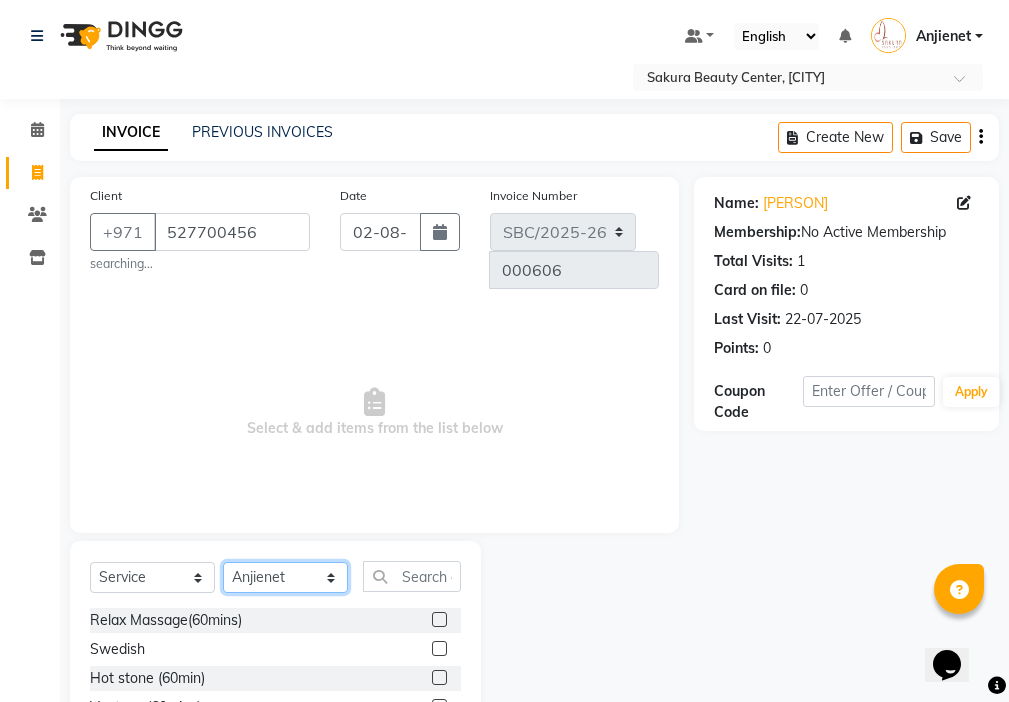 click on "Select Stylist [PERSON] [PERSON] [PERSON] [PERSON] [PERSON] [PERSON] [PERSON] [PERSON]" 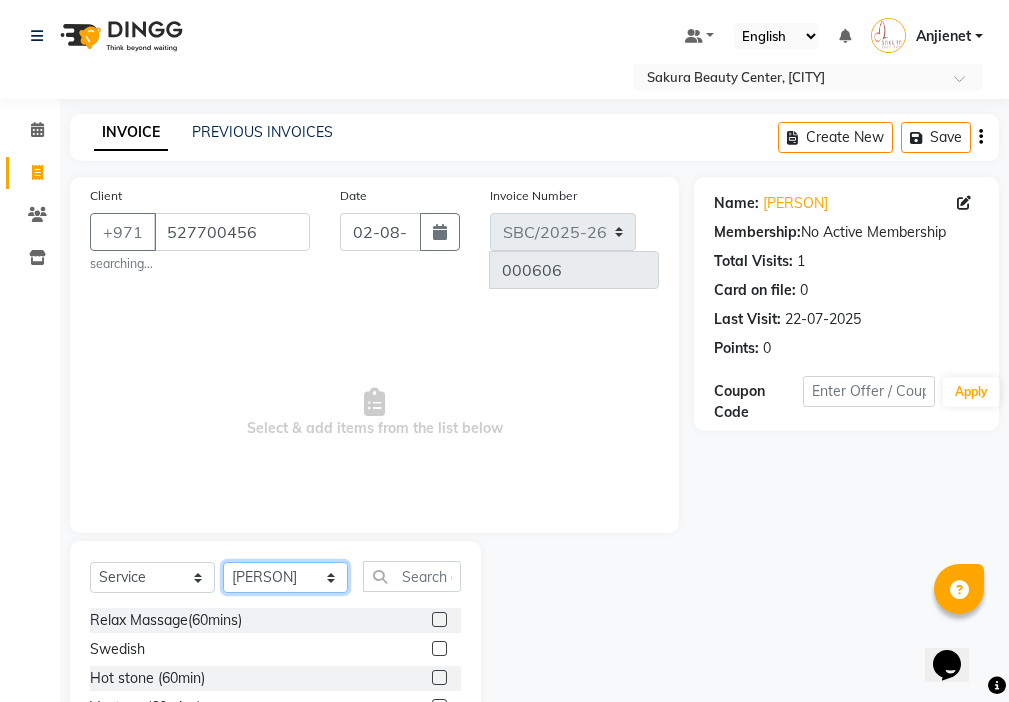 click on "Select Stylist [PERSON] [PERSON] [PERSON] [PERSON] [PERSON] [PERSON] [PERSON] [PERSON]" 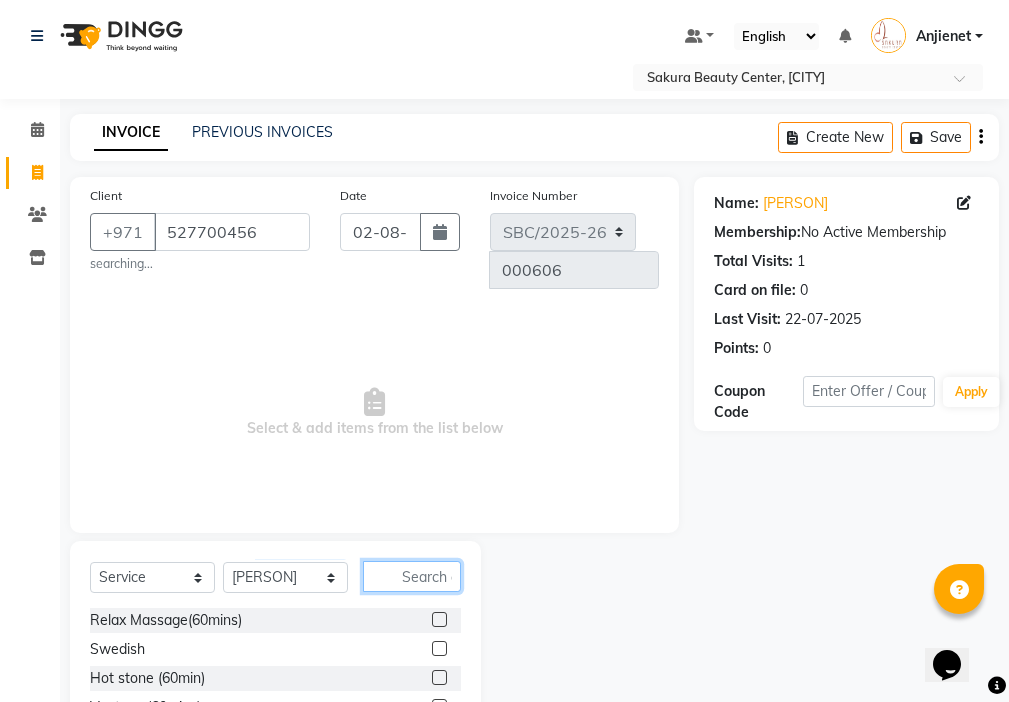click 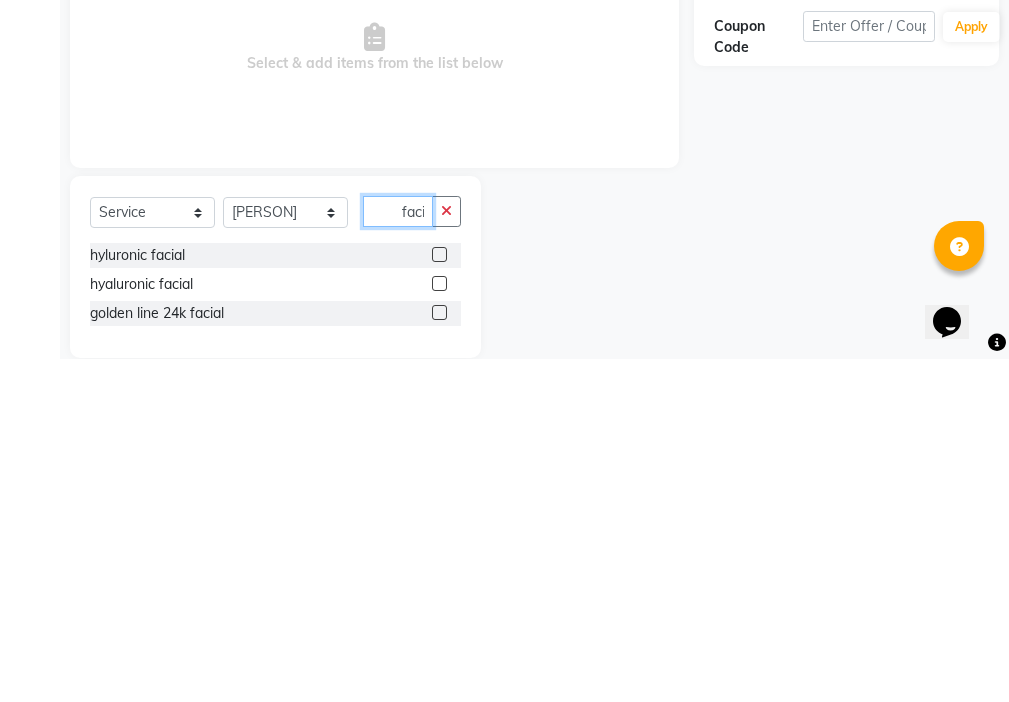 scroll, scrollTop: 19, scrollLeft: 0, axis: vertical 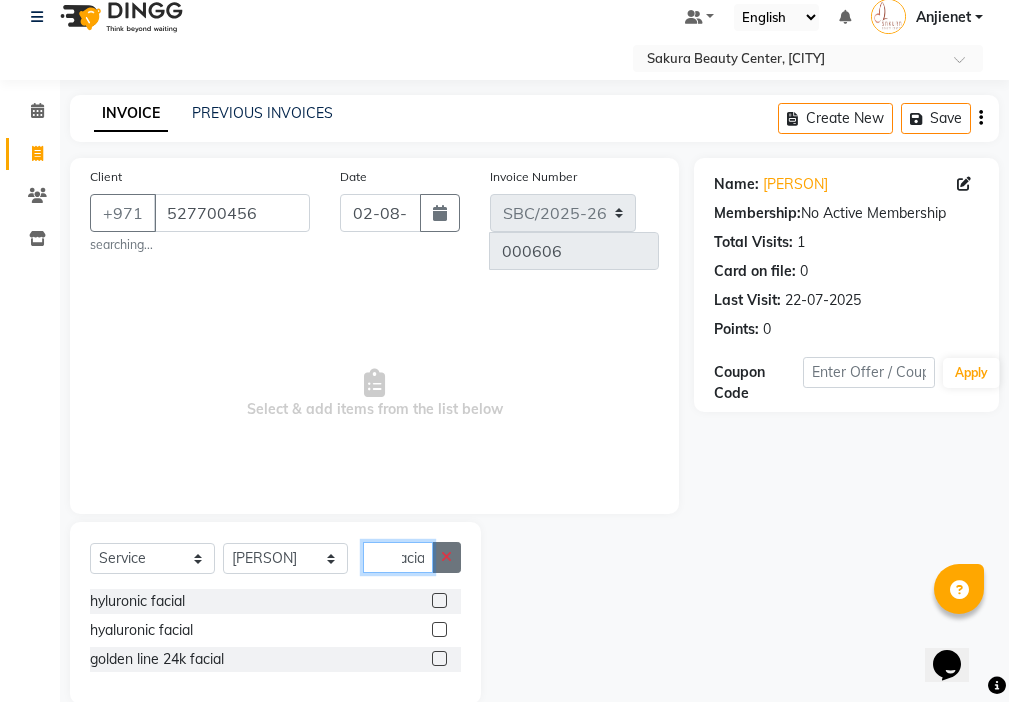 type on "facia" 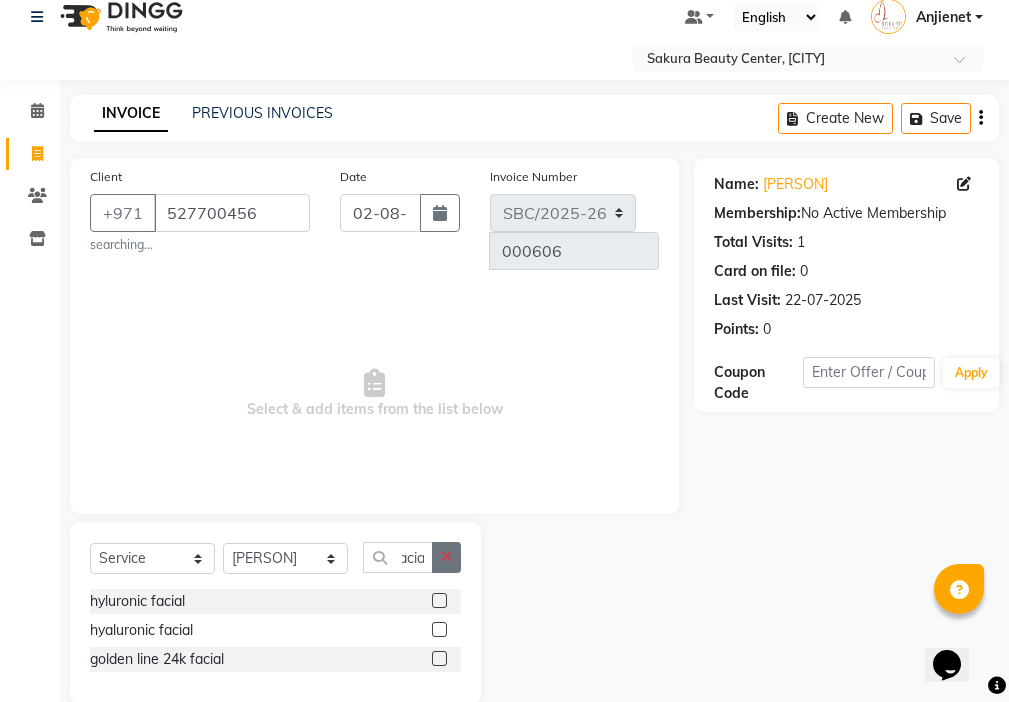 click 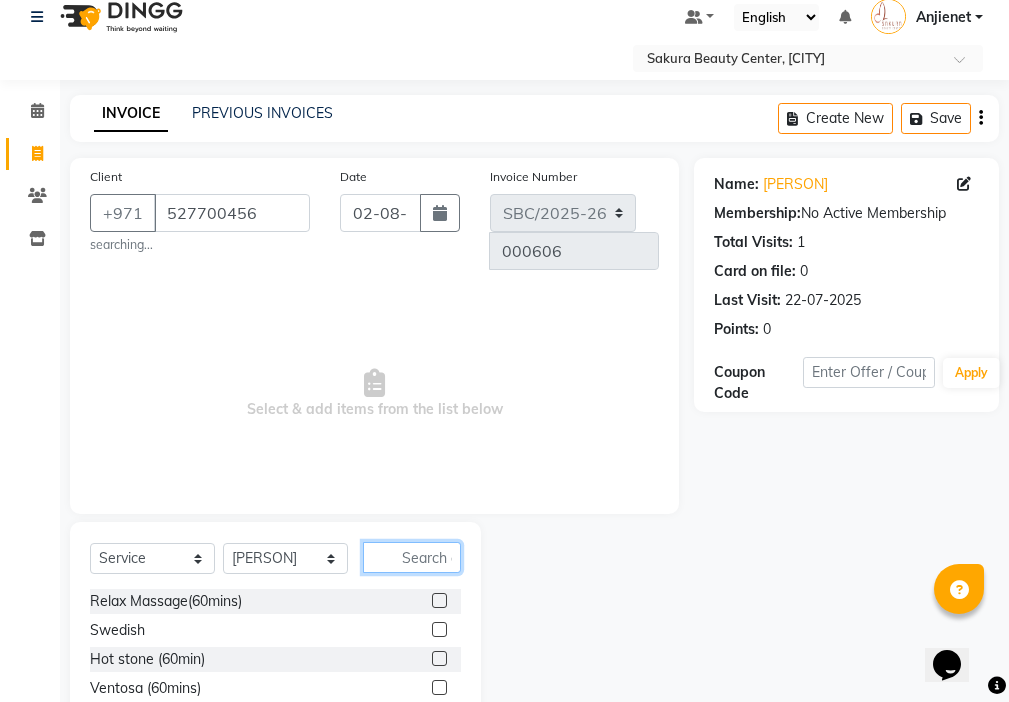 scroll, scrollTop: 0, scrollLeft: 0, axis: both 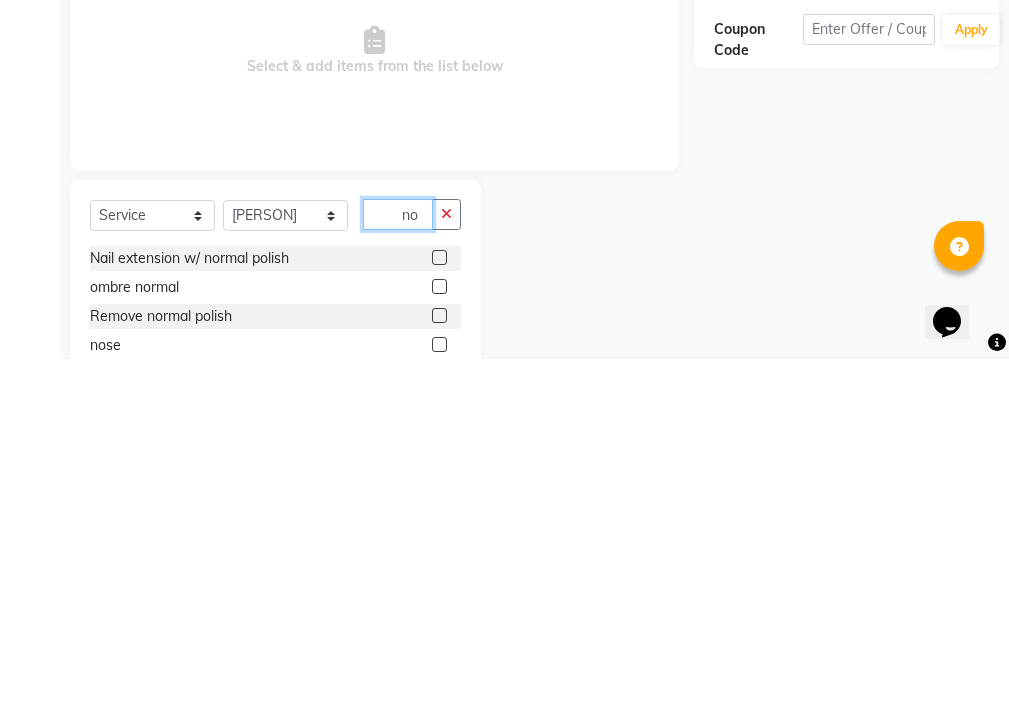 type on "n" 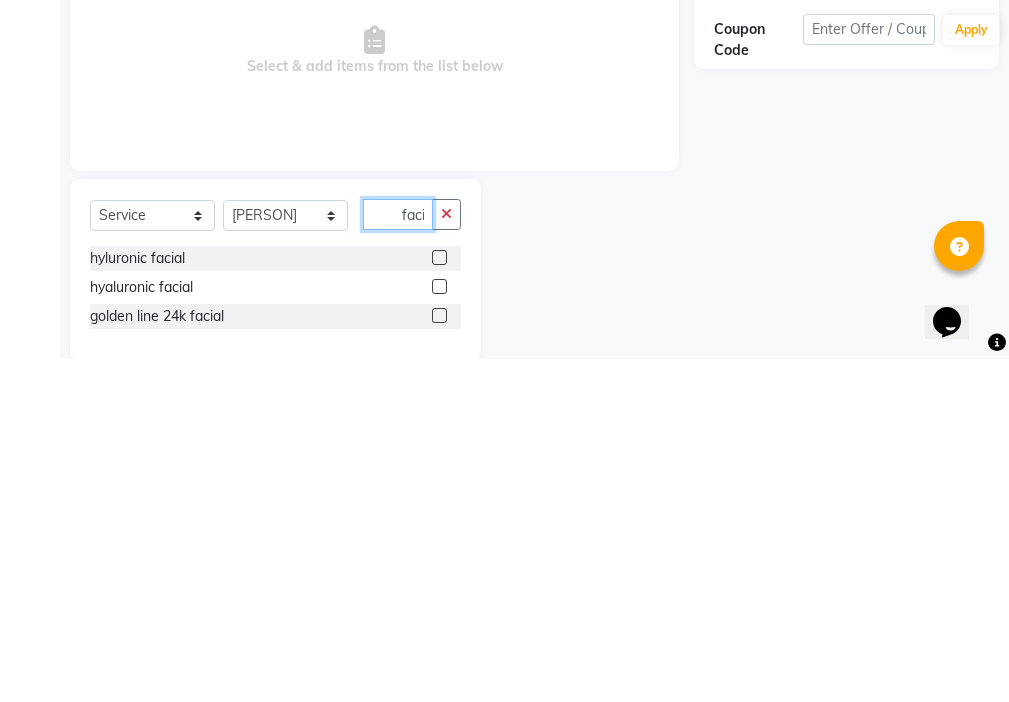 scroll, scrollTop: 0, scrollLeft: 8, axis: horizontal 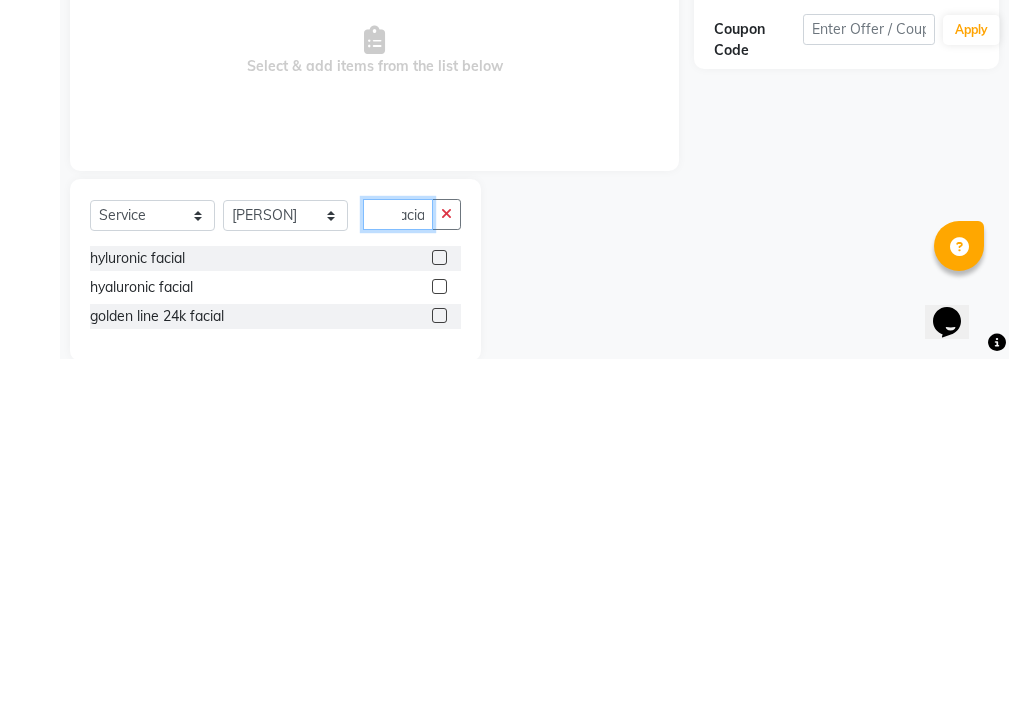 type on "facia" 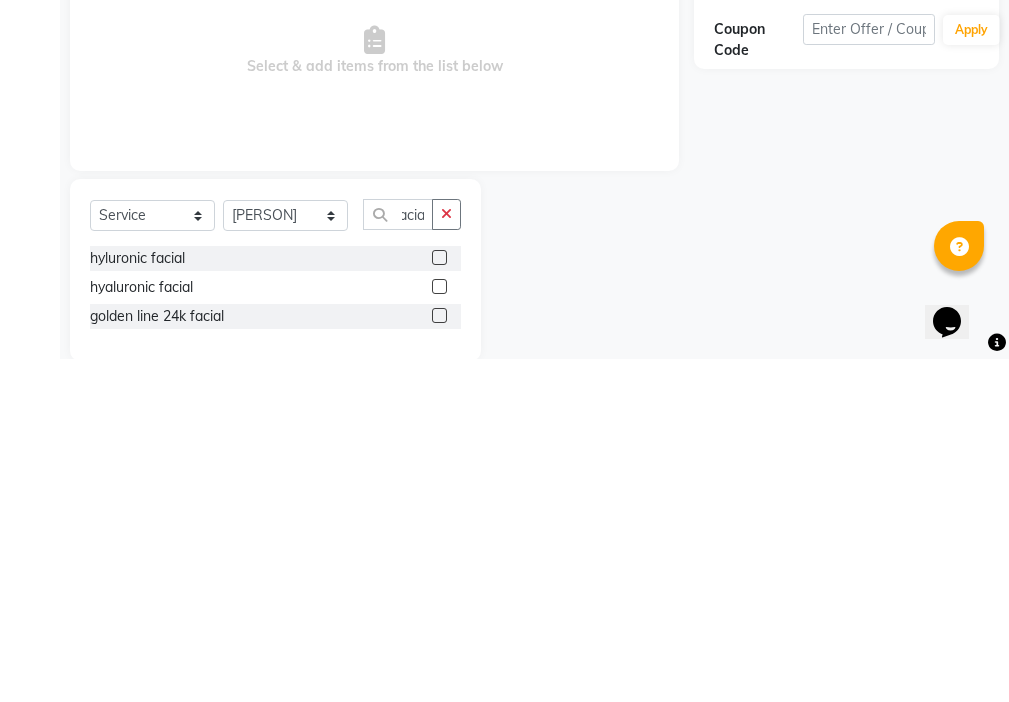 click 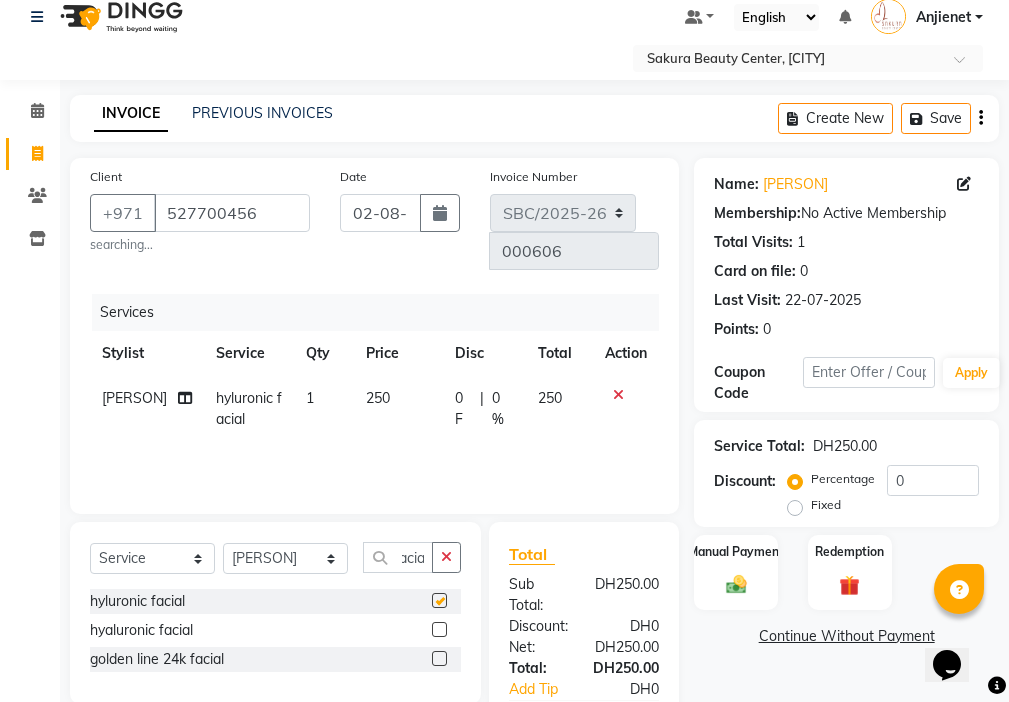 scroll, scrollTop: 0, scrollLeft: 0, axis: both 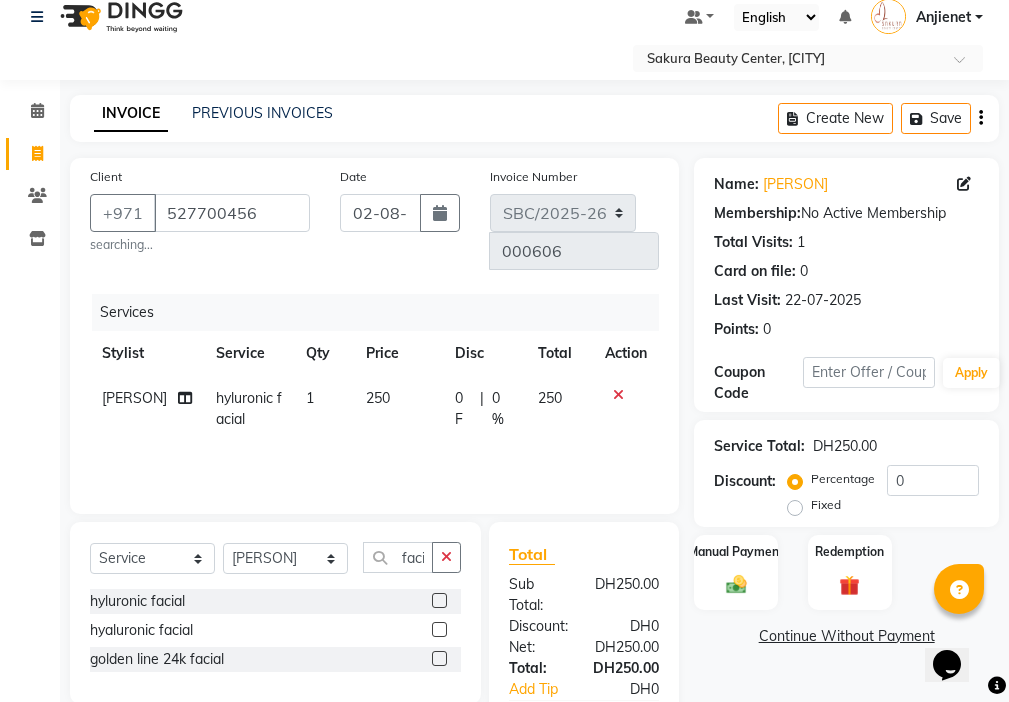 checkbox on "false" 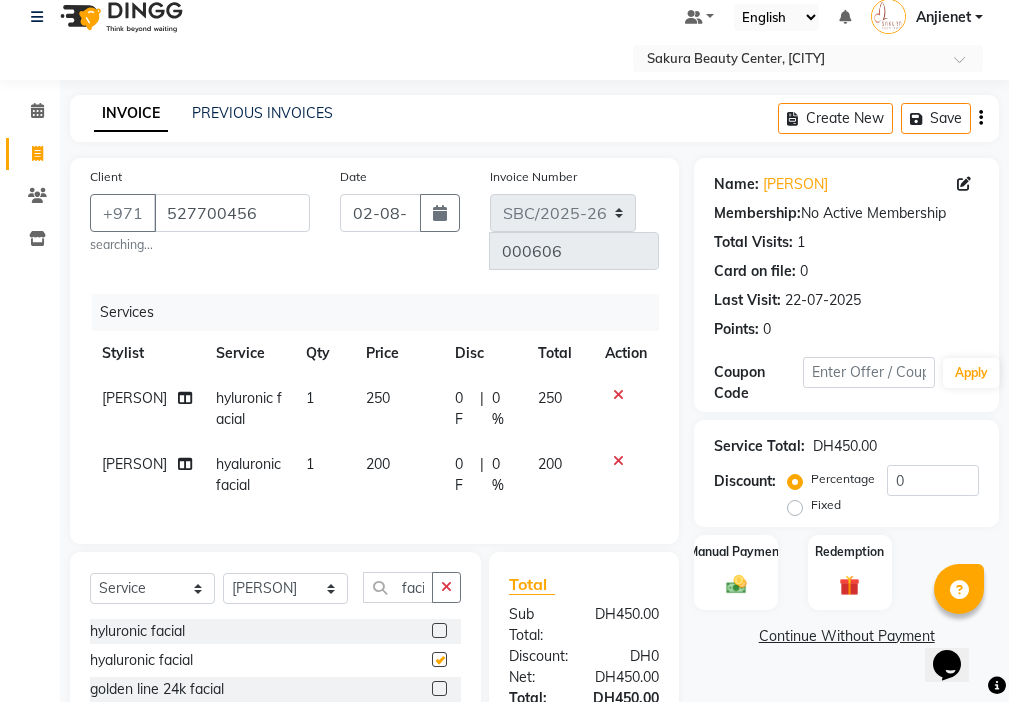 checkbox on "false" 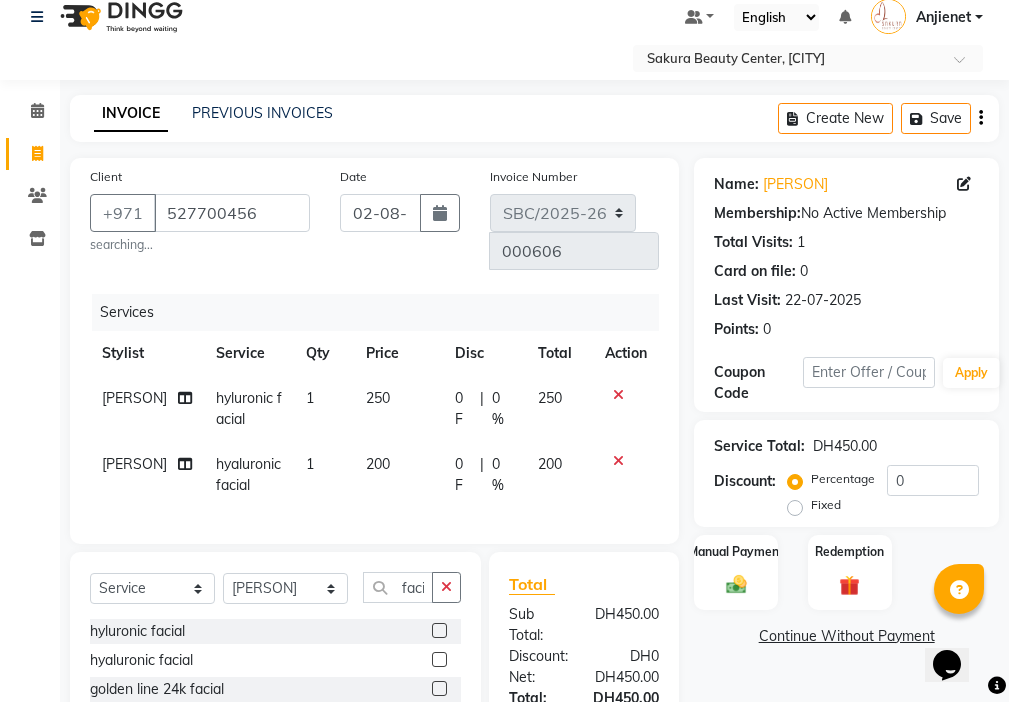click 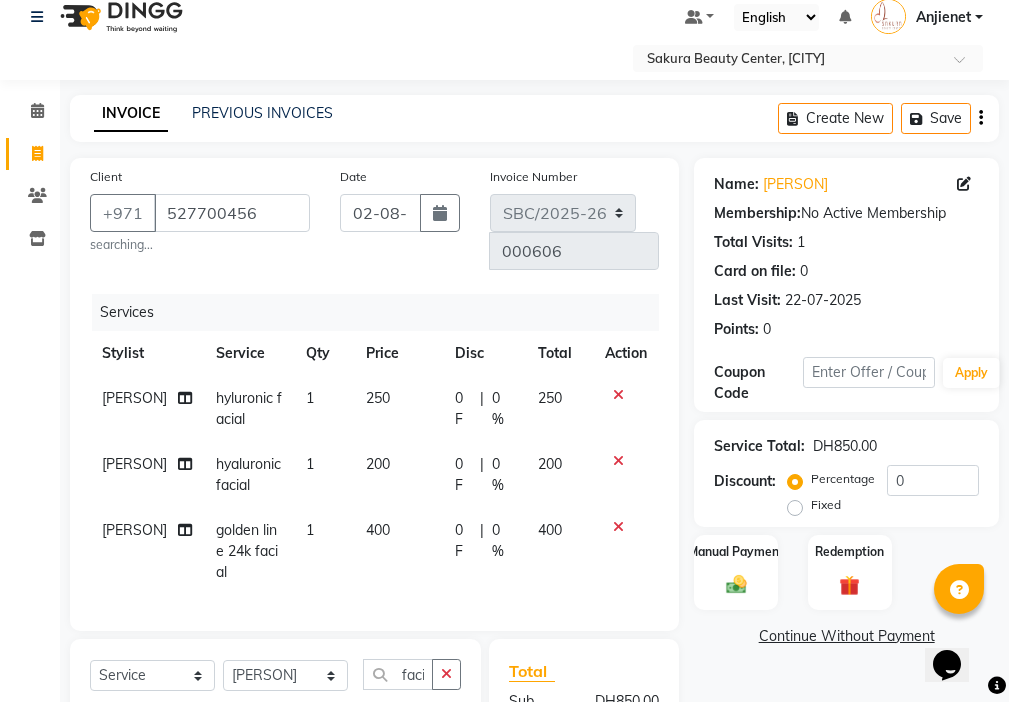 checkbox on "false" 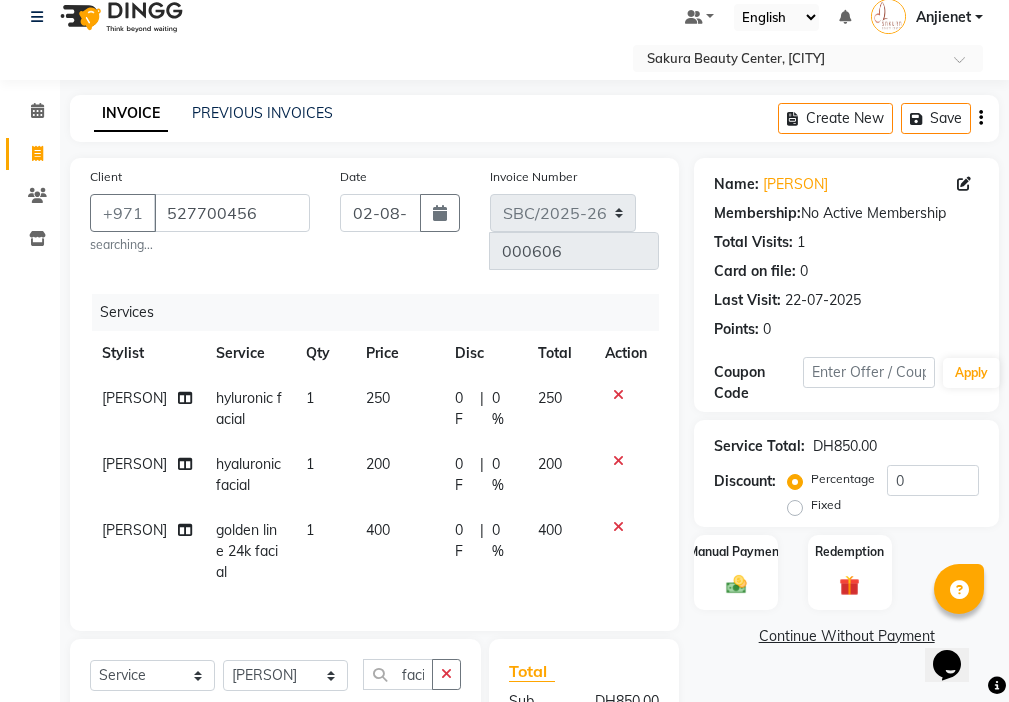 click 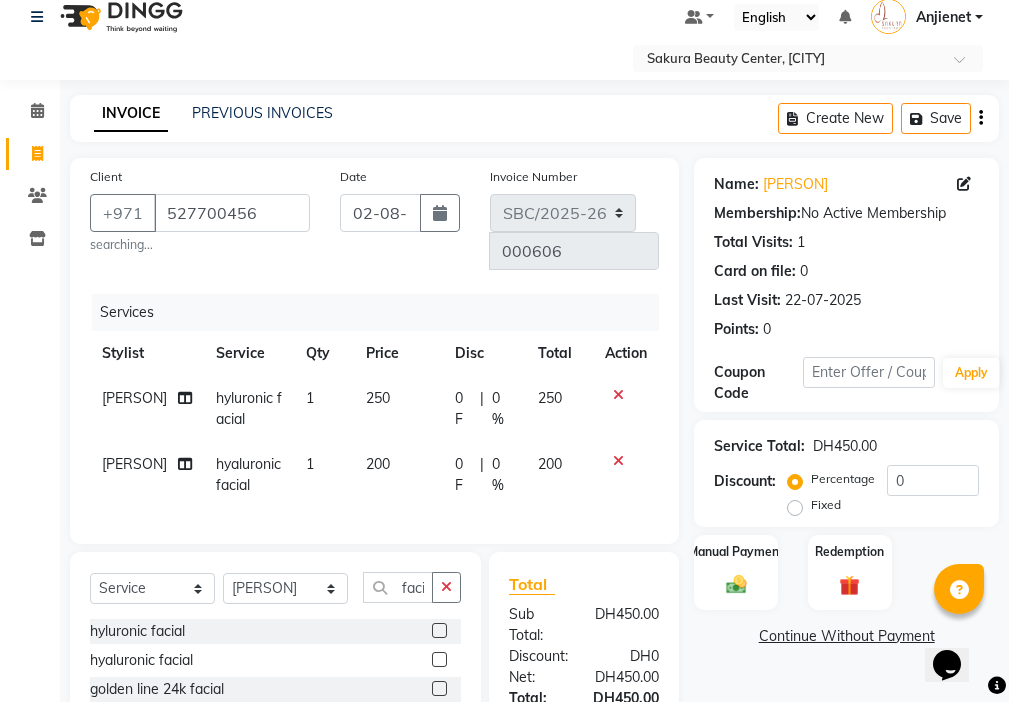 click 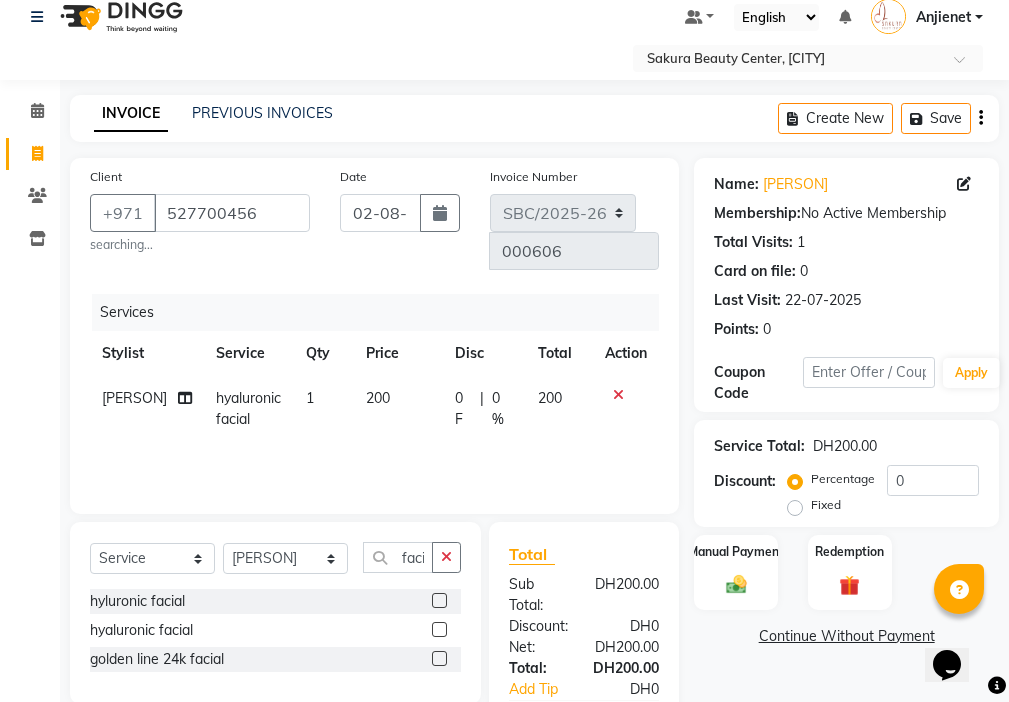 click on "200" 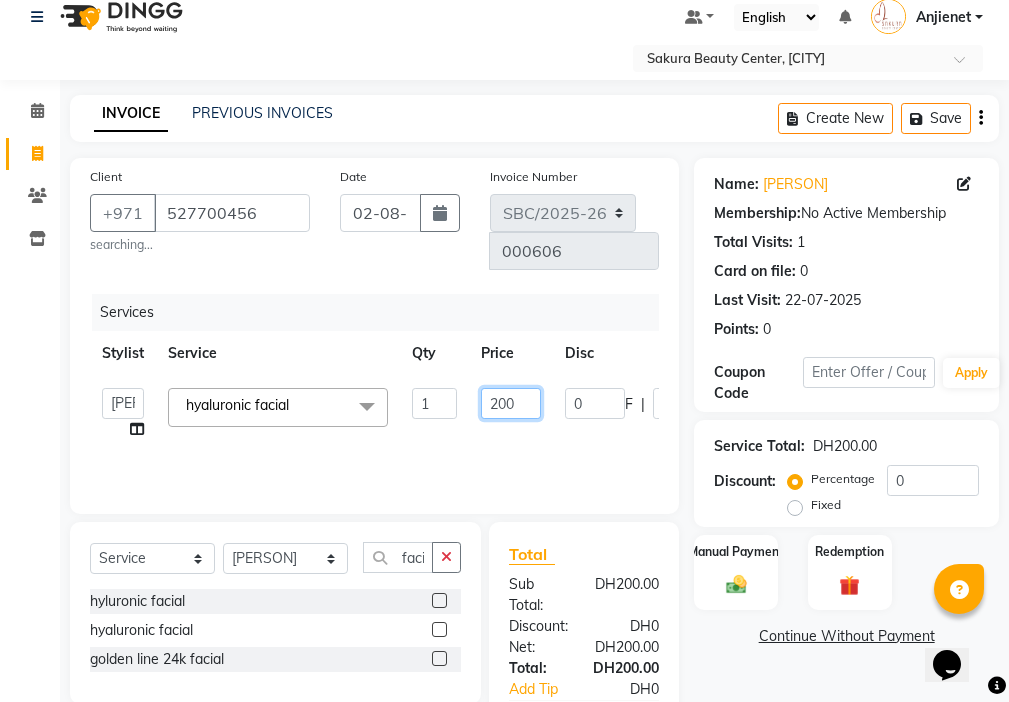 click on "200" 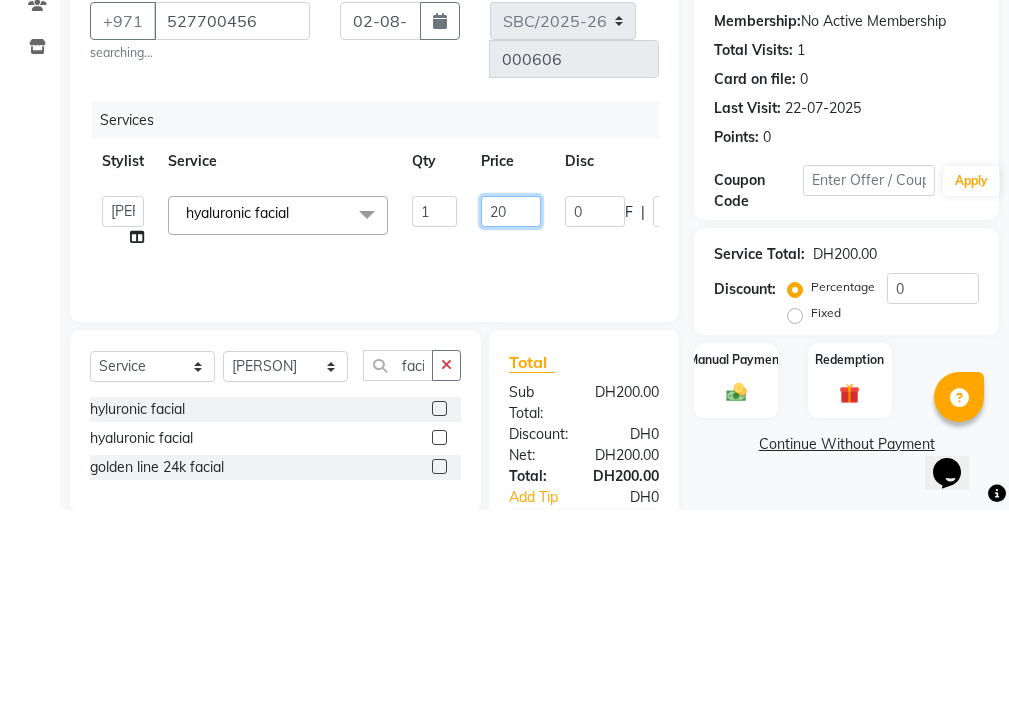 type on "2" 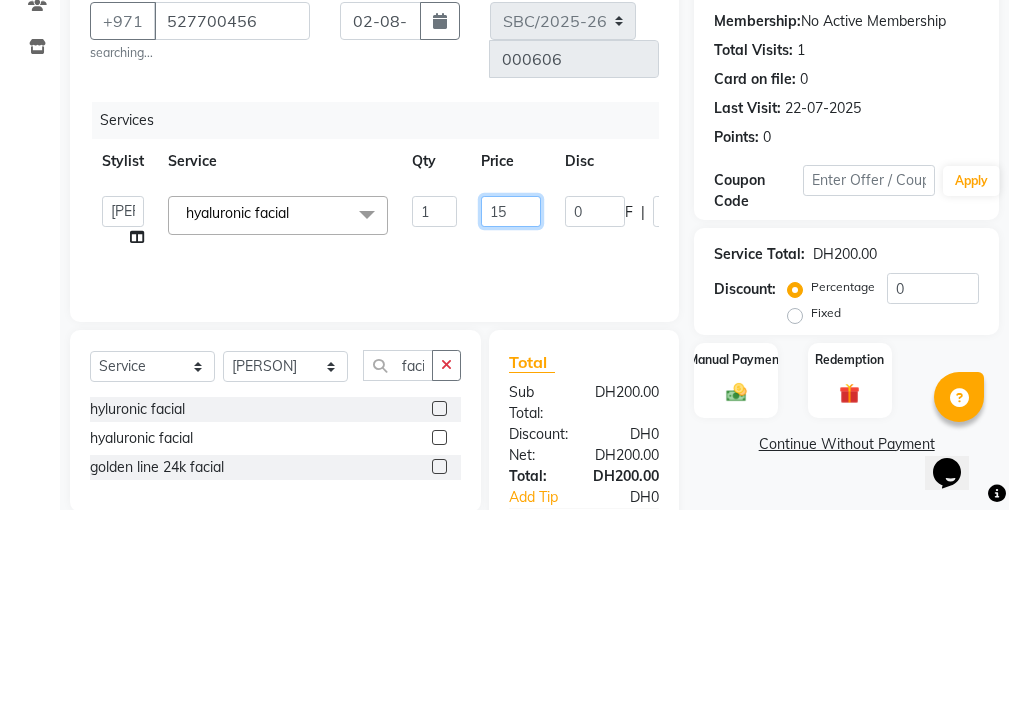 type on "150" 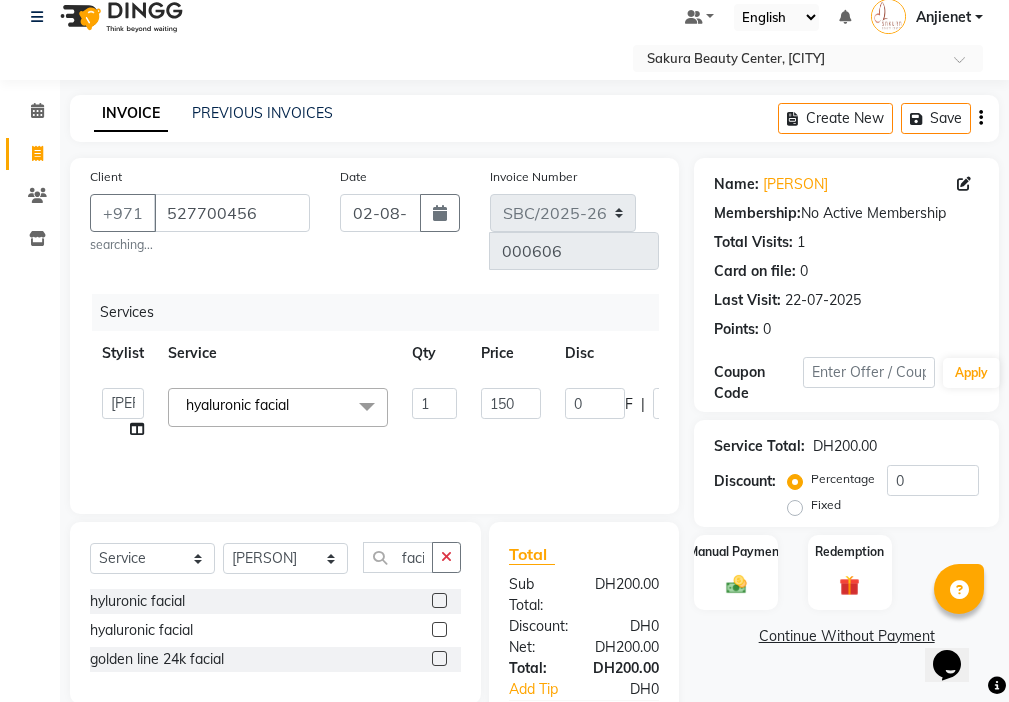 click on "Calendar  Invoice  Clients  Inventory Completed InProgress Upcoming Dropped Tentative Check-In Confirm Bookings Segments Page Builder" 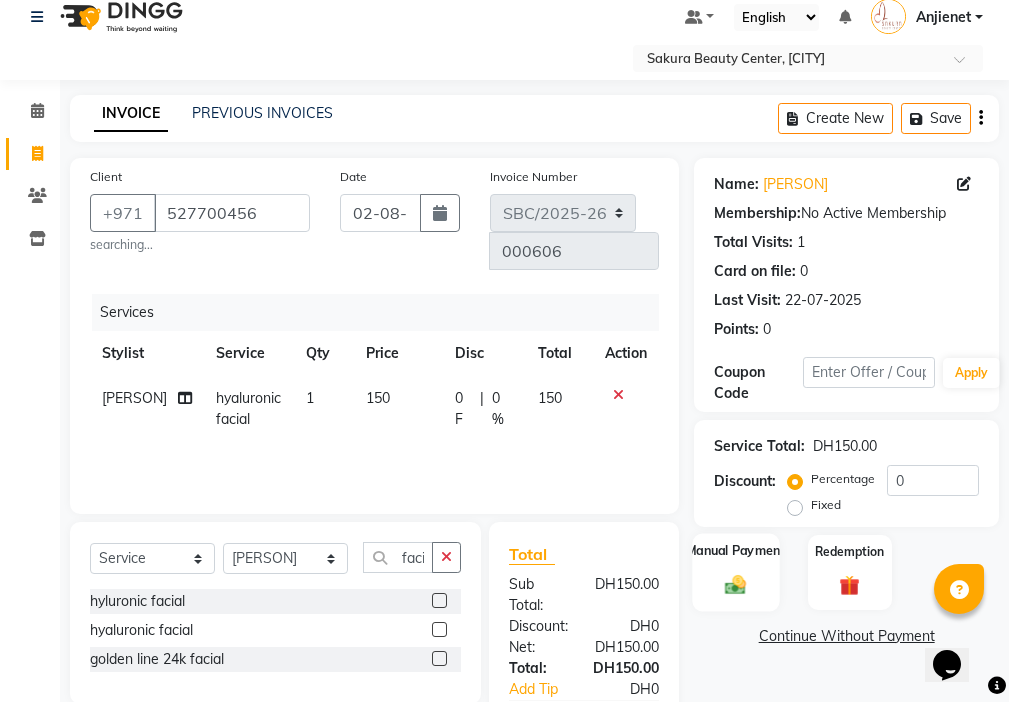 click 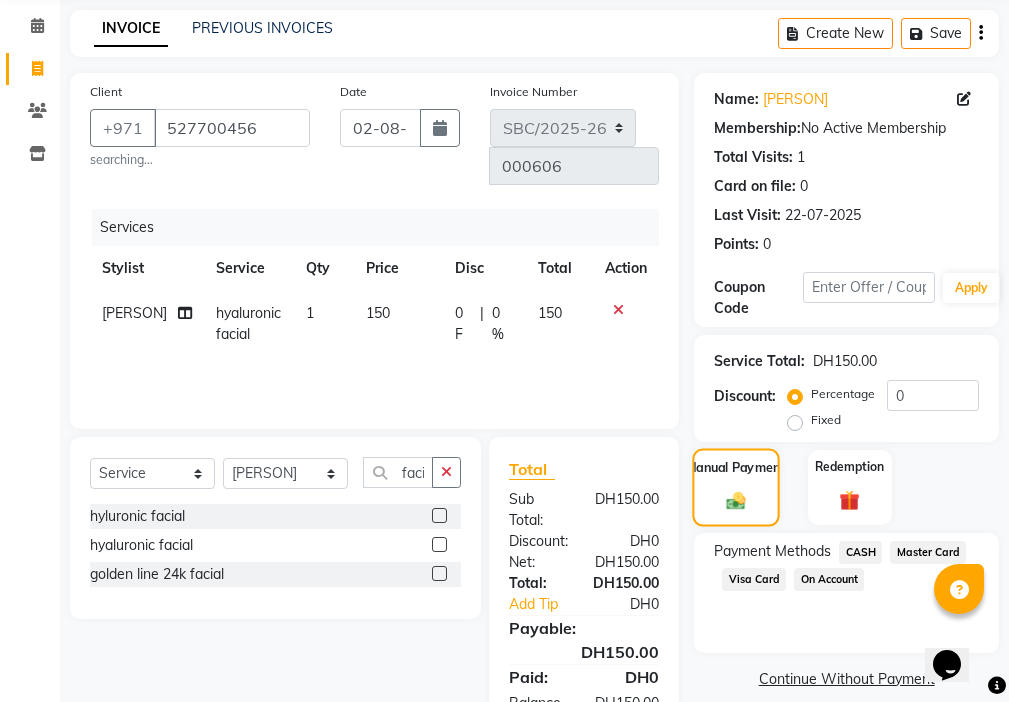 scroll, scrollTop: 107, scrollLeft: 0, axis: vertical 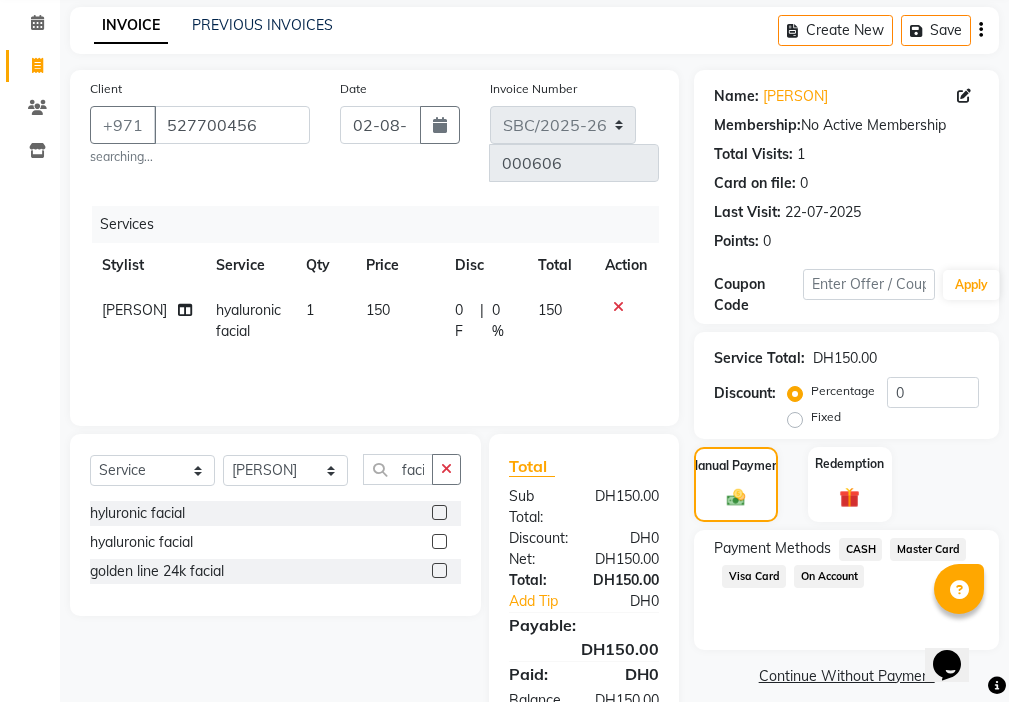 click on "Visa Card" 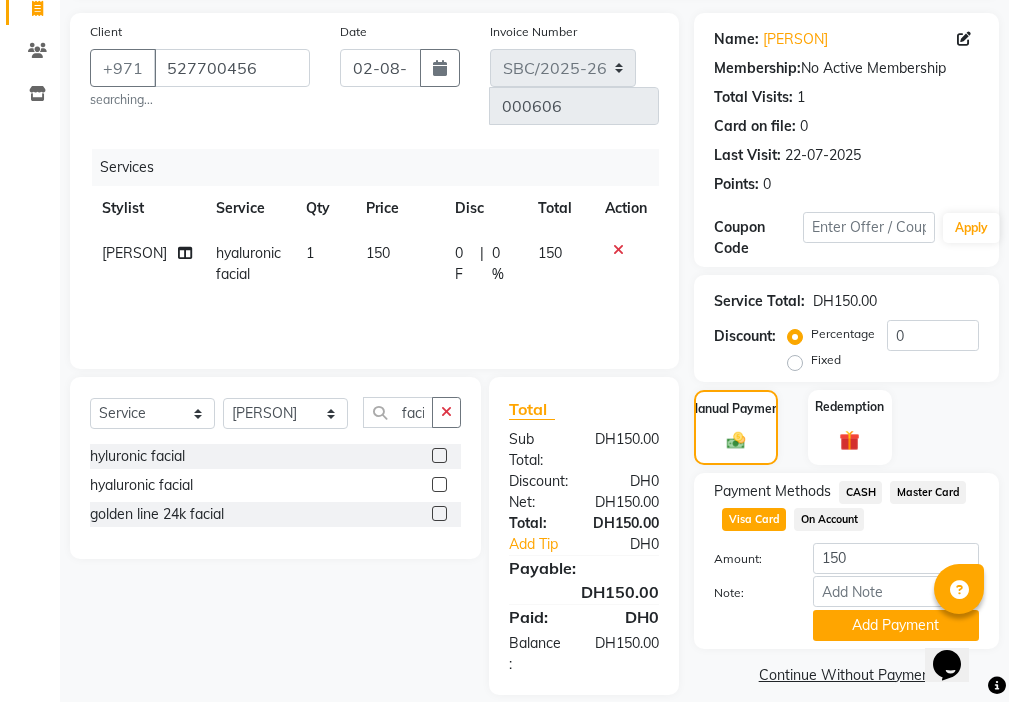 scroll, scrollTop: 182, scrollLeft: 0, axis: vertical 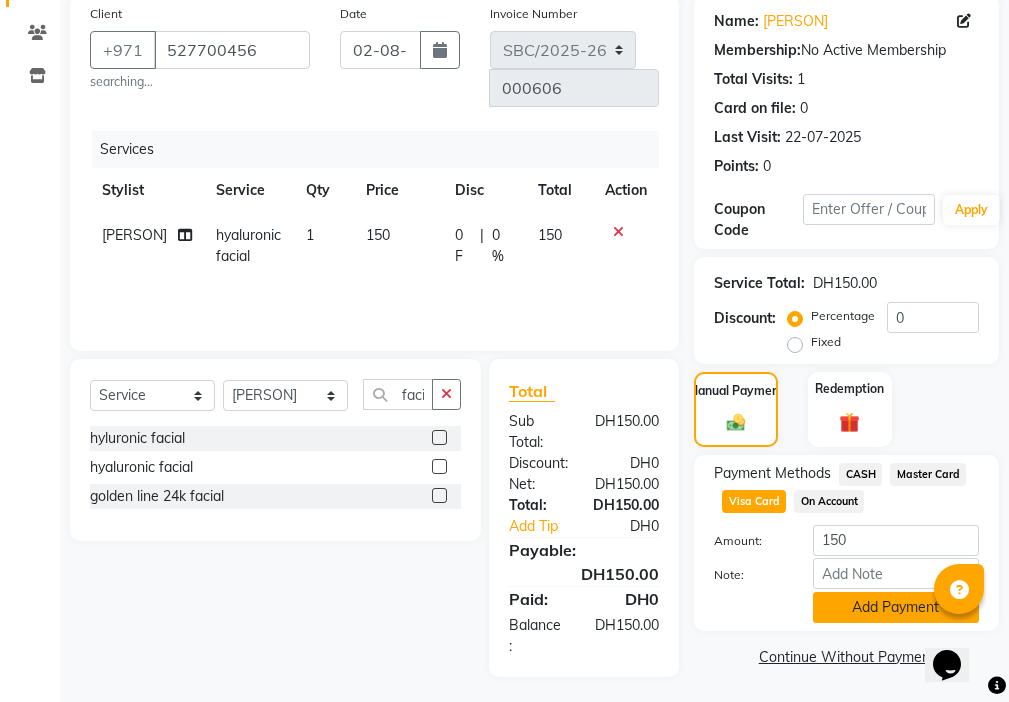 click on "Add Payment" 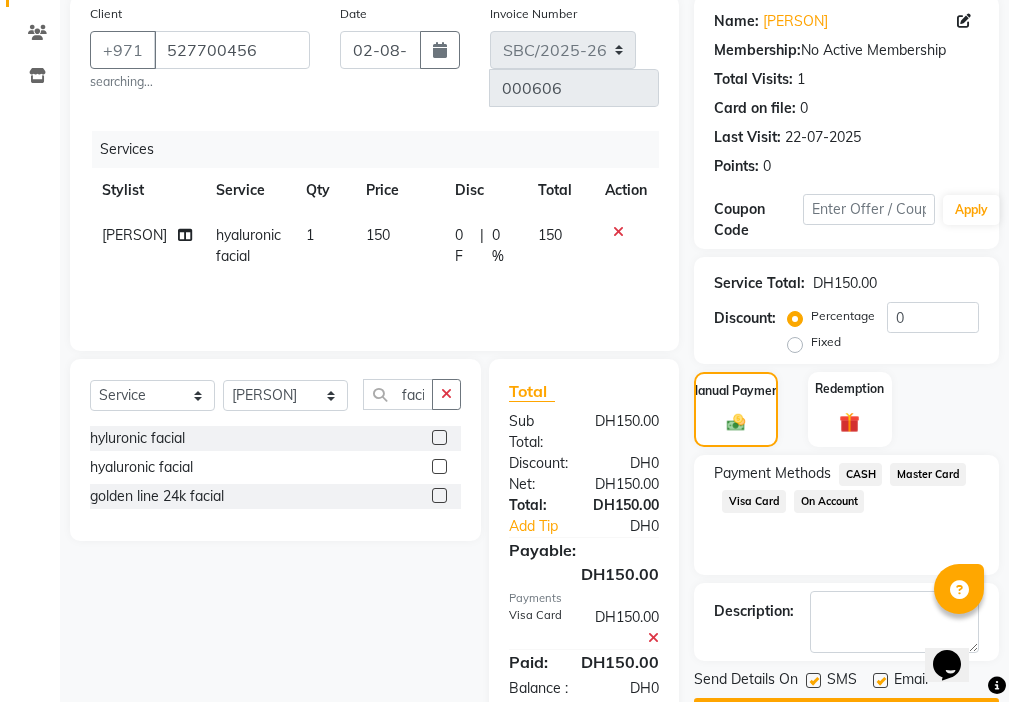 click 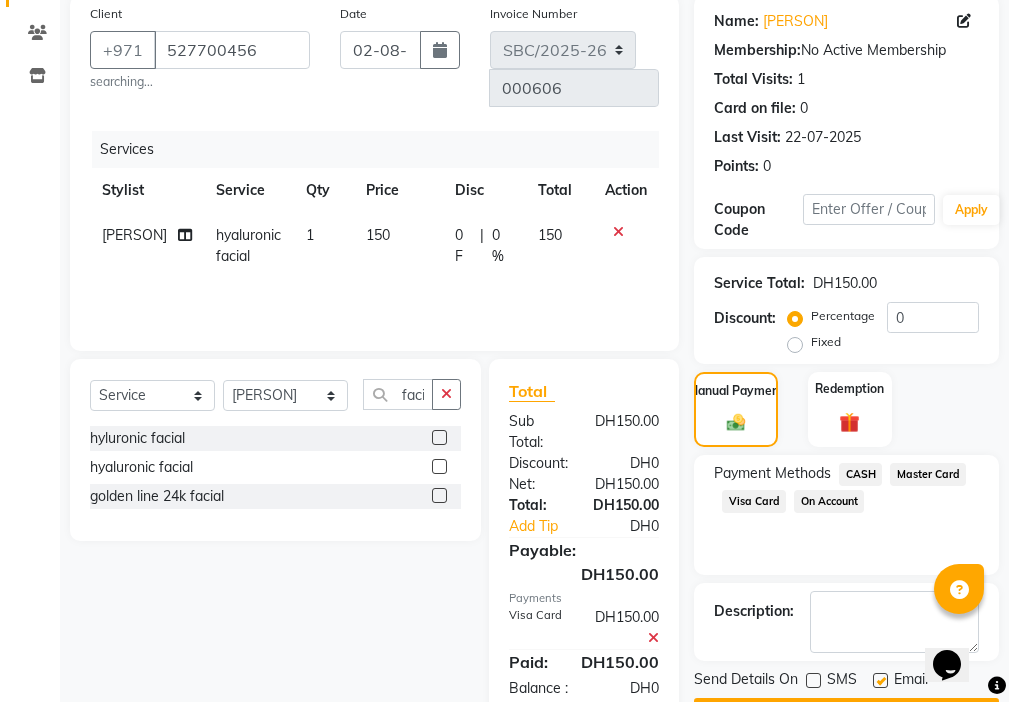 click 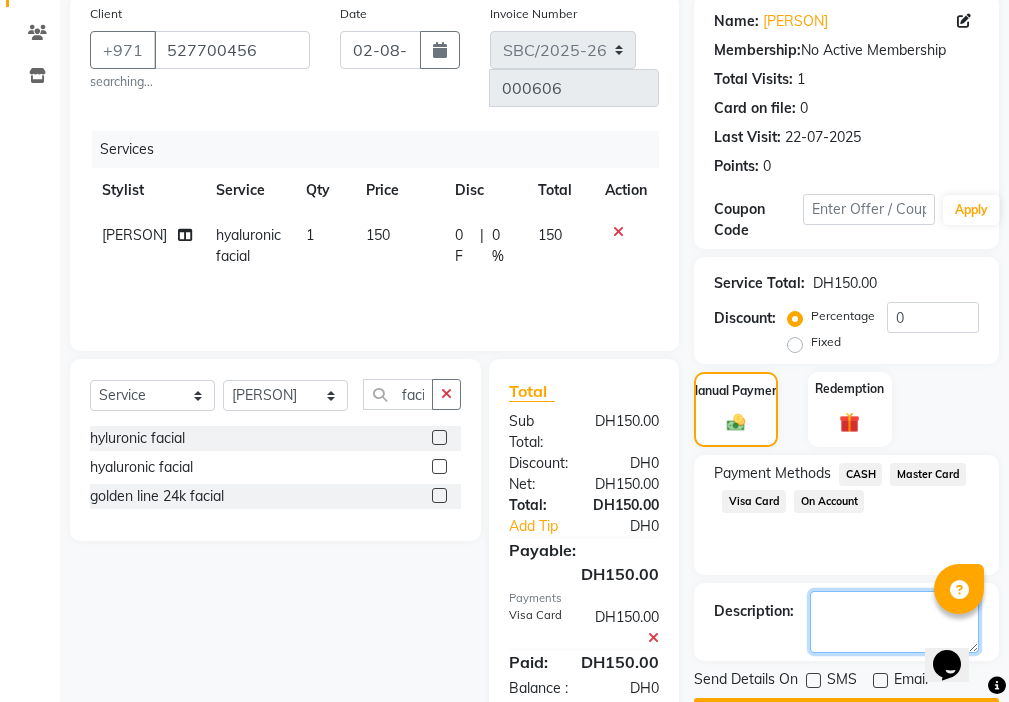 click 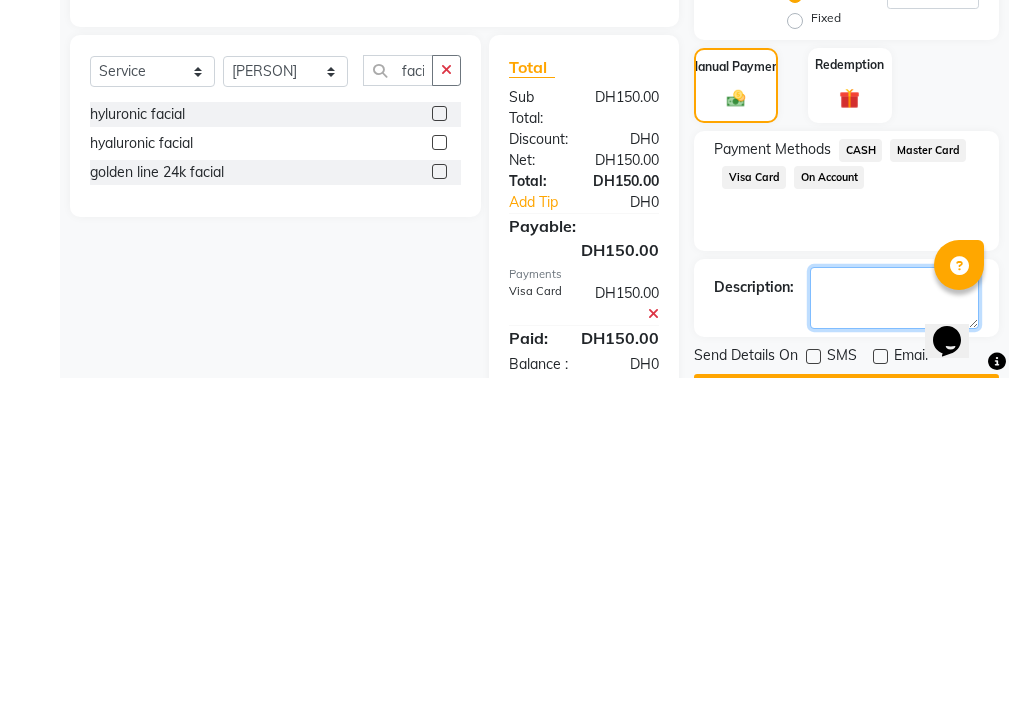 scroll, scrollTop: 239, scrollLeft: 0, axis: vertical 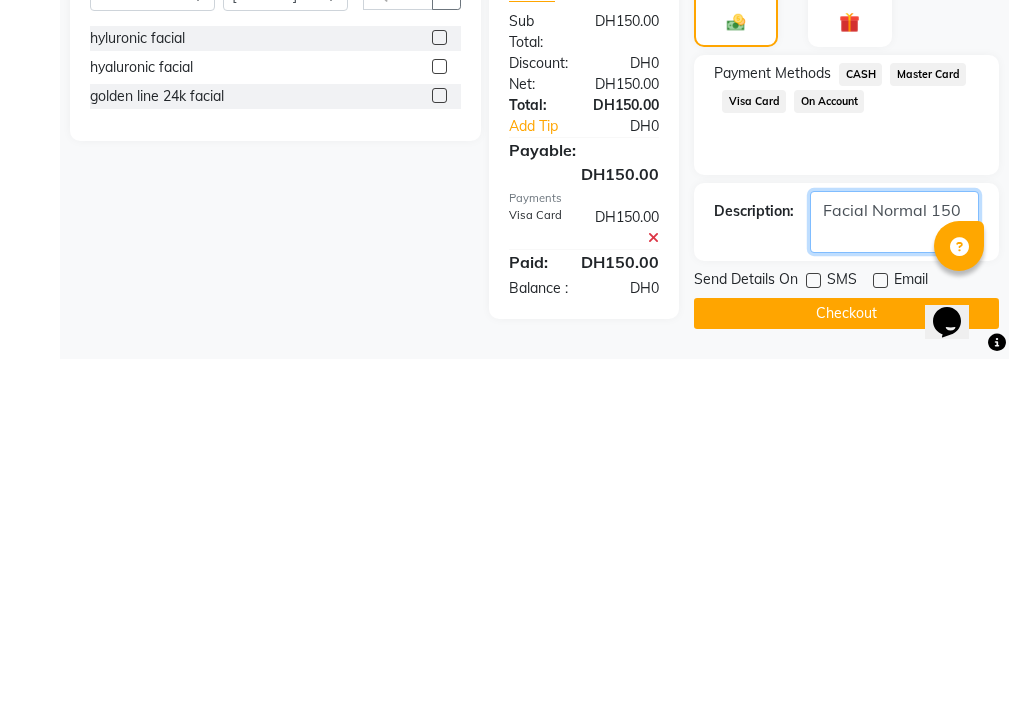 type on "Facial Normal 150" 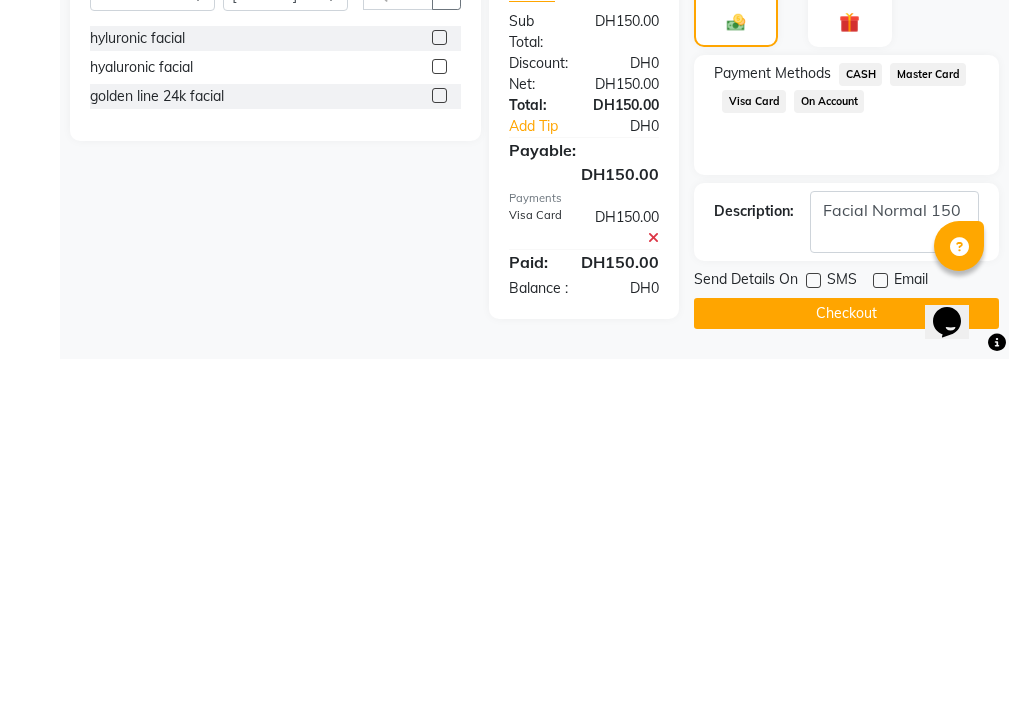 click on "Checkout" 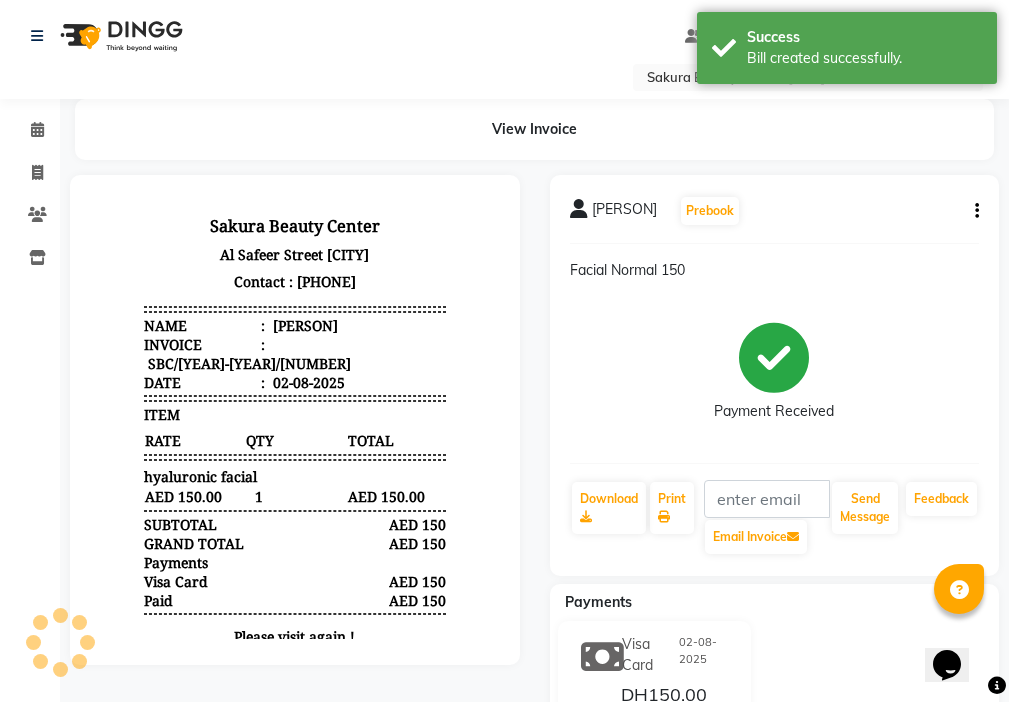scroll, scrollTop: 0, scrollLeft: 0, axis: both 